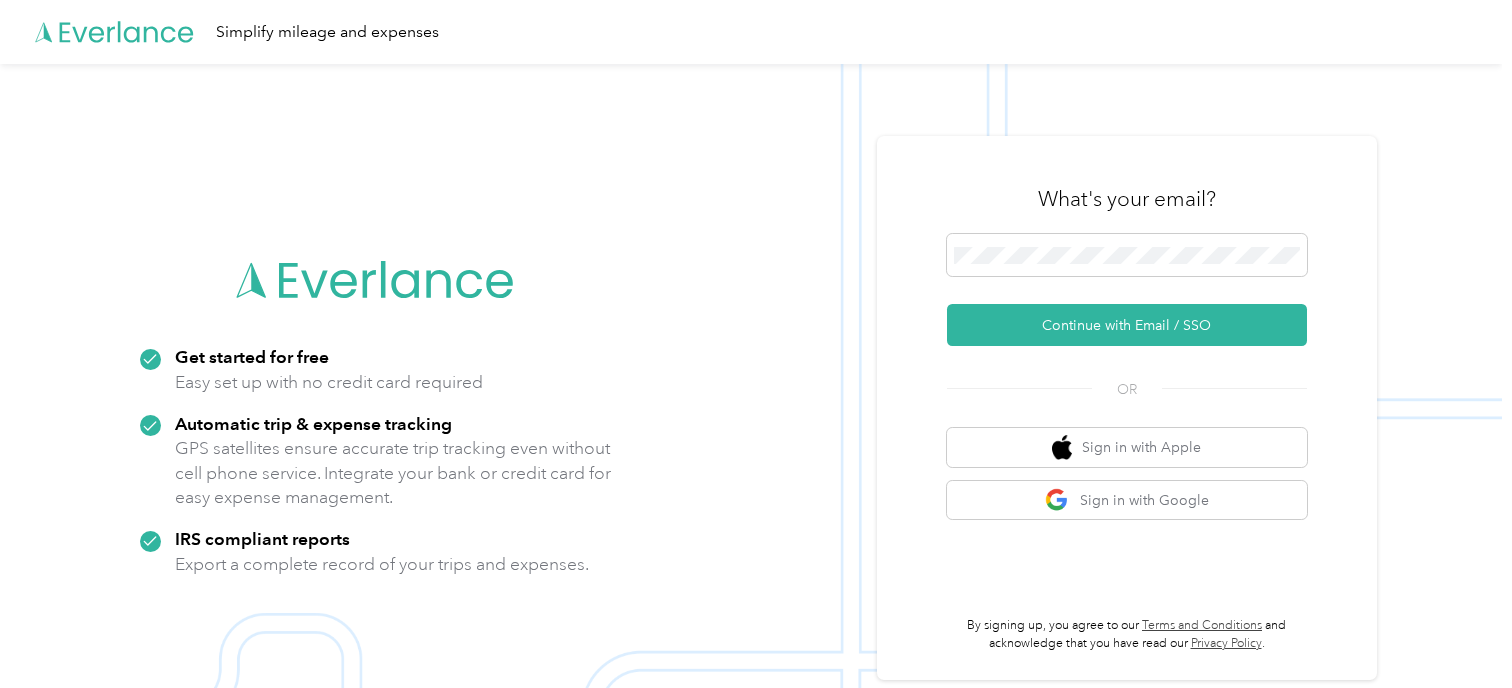 scroll, scrollTop: 0, scrollLeft: 0, axis: both 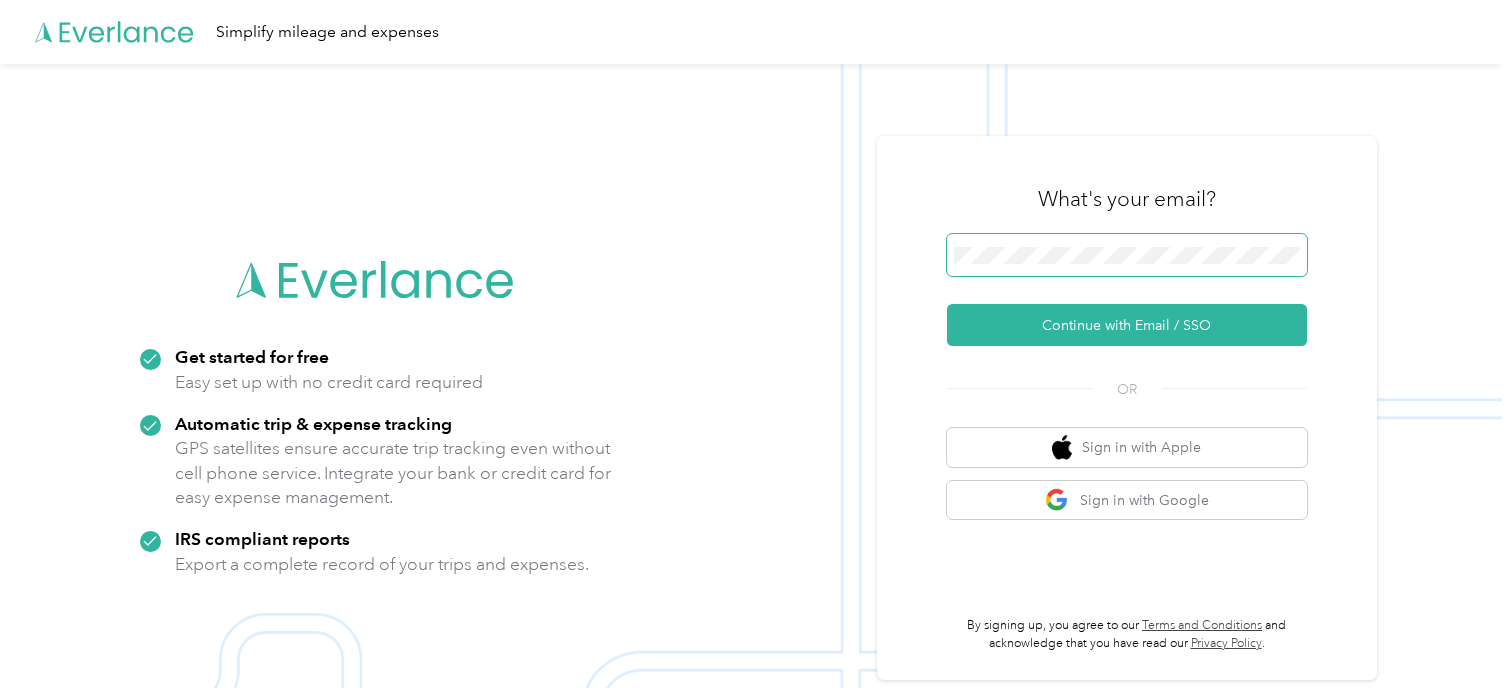 click at bounding box center (1127, 255) 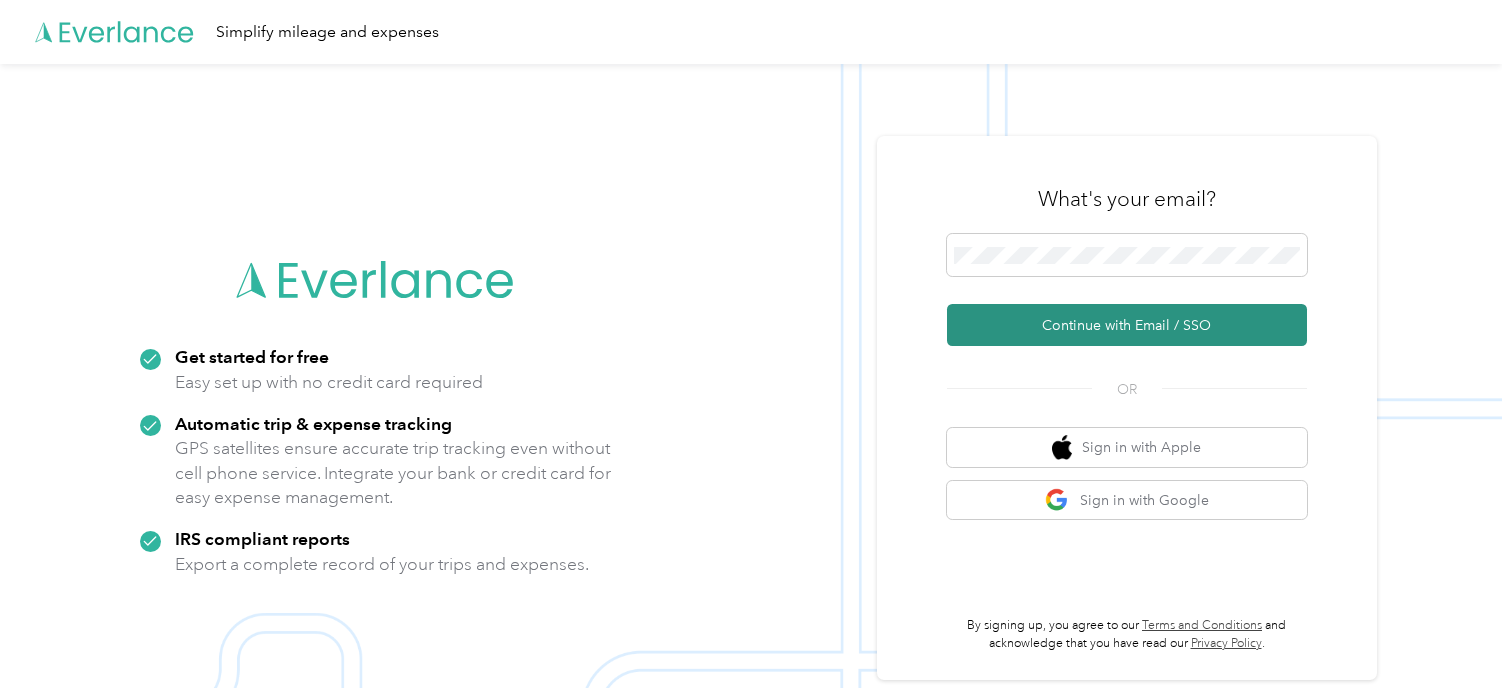 click on "Continue with Email / SSO" at bounding box center [1127, 325] 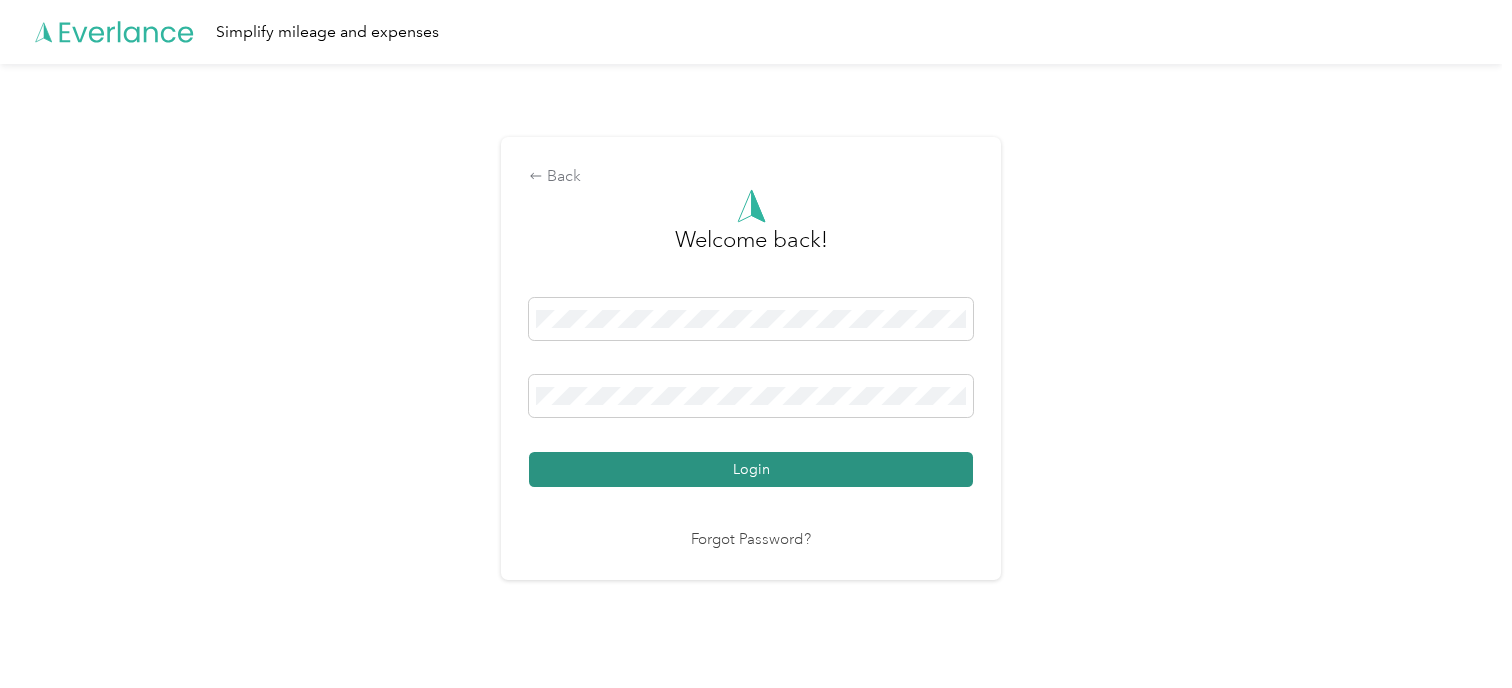 click on "Login" at bounding box center [751, 469] 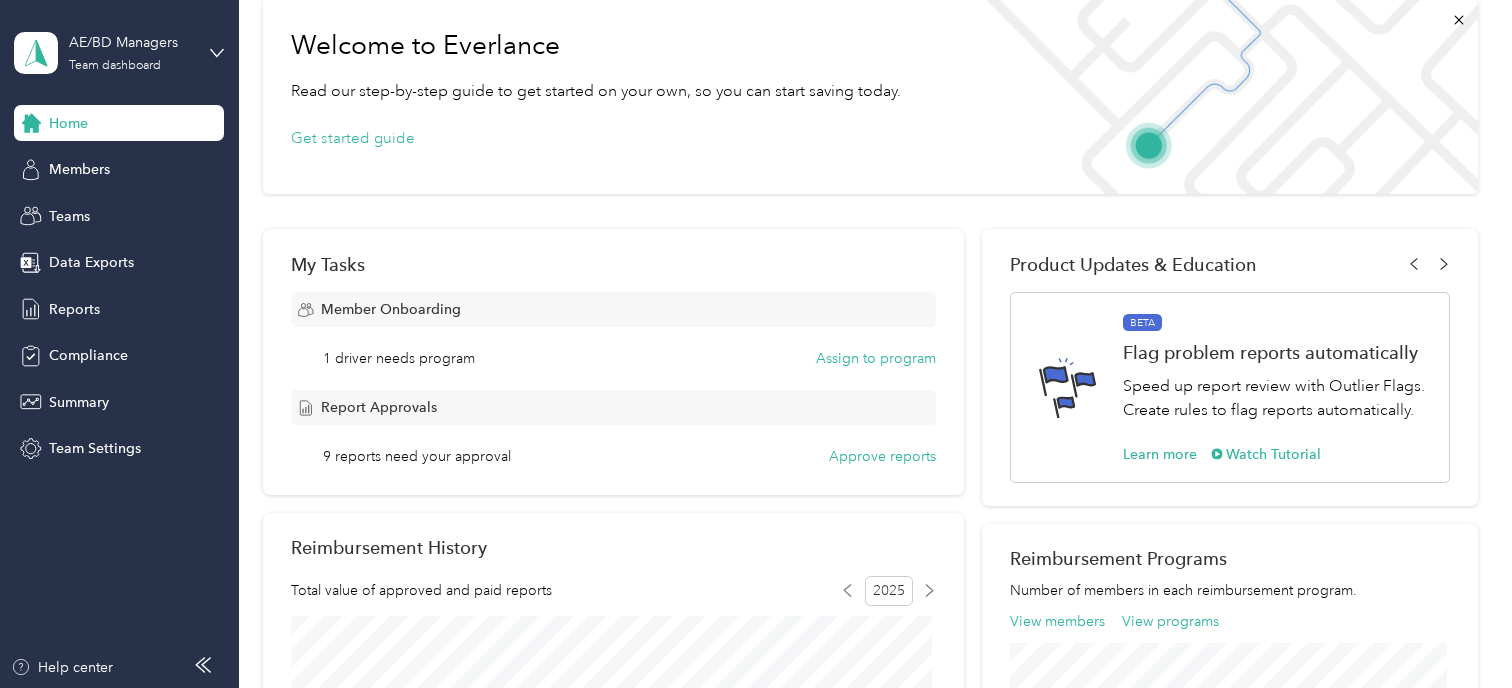 scroll, scrollTop: 0, scrollLeft: 0, axis: both 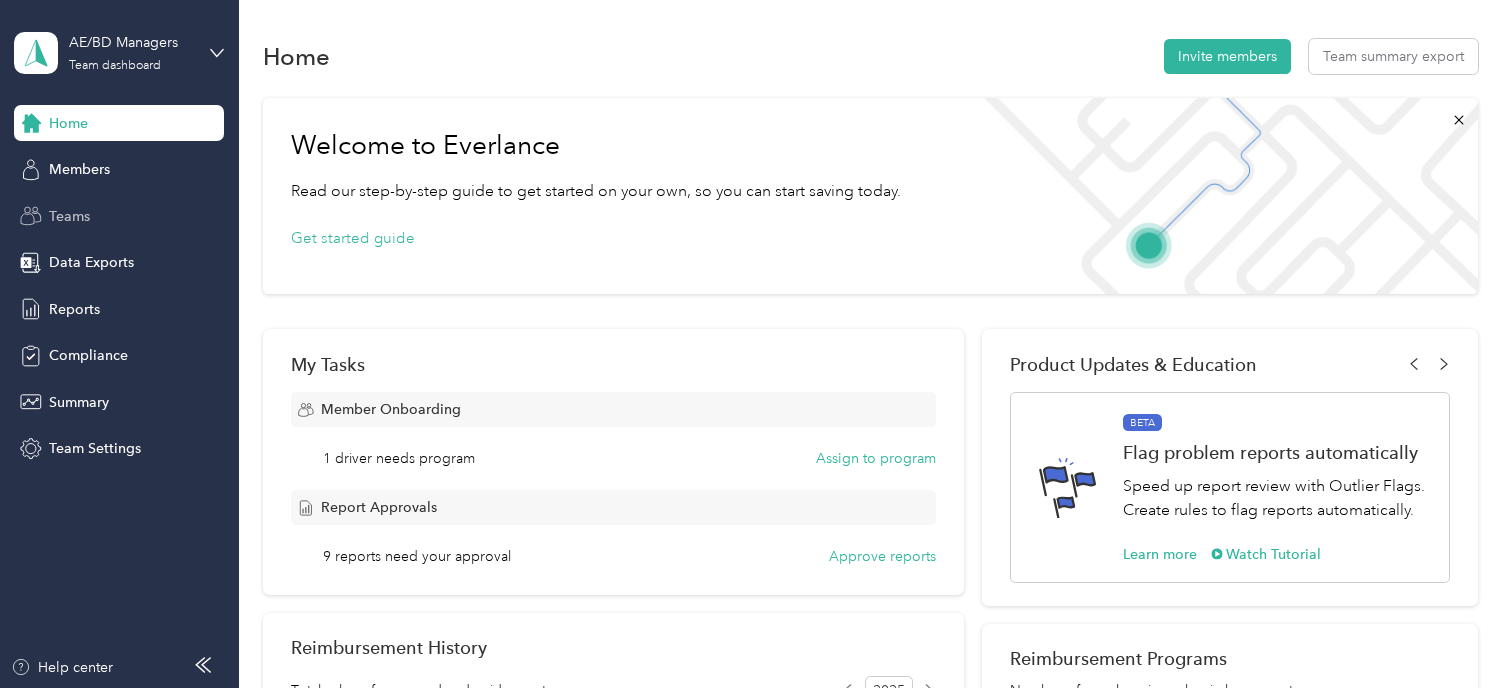 click on "Teams" at bounding box center (119, 216) 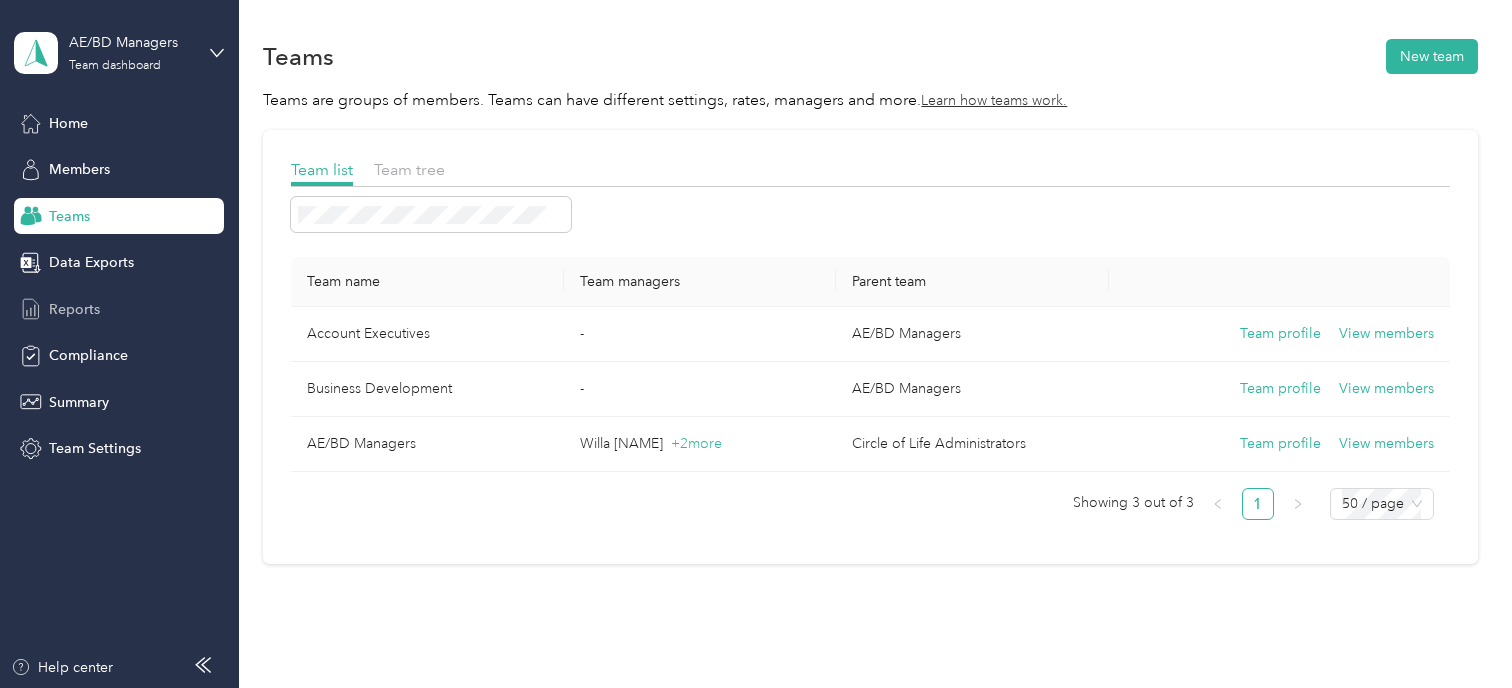 click on "Reports" at bounding box center [74, 309] 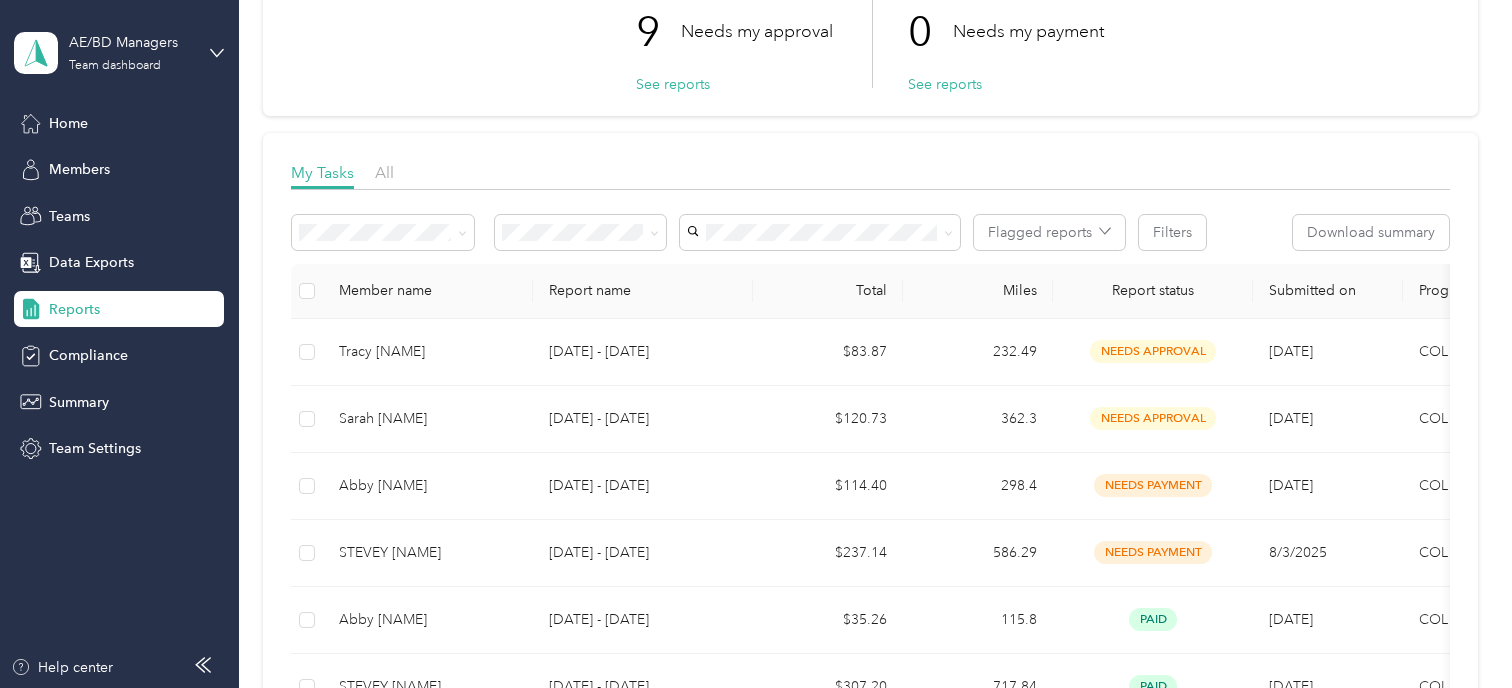 scroll, scrollTop: 100, scrollLeft: 0, axis: vertical 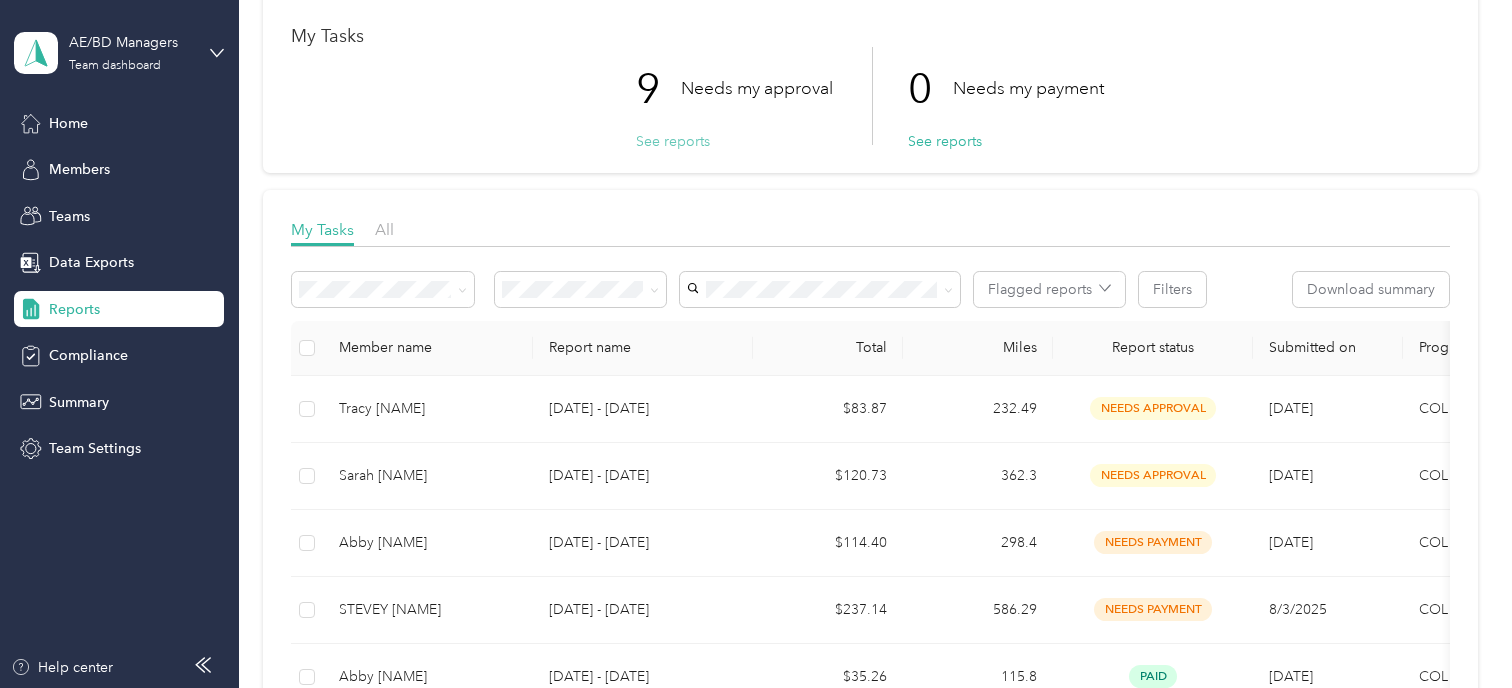 click on "See reports" at bounding box center (673, 141) 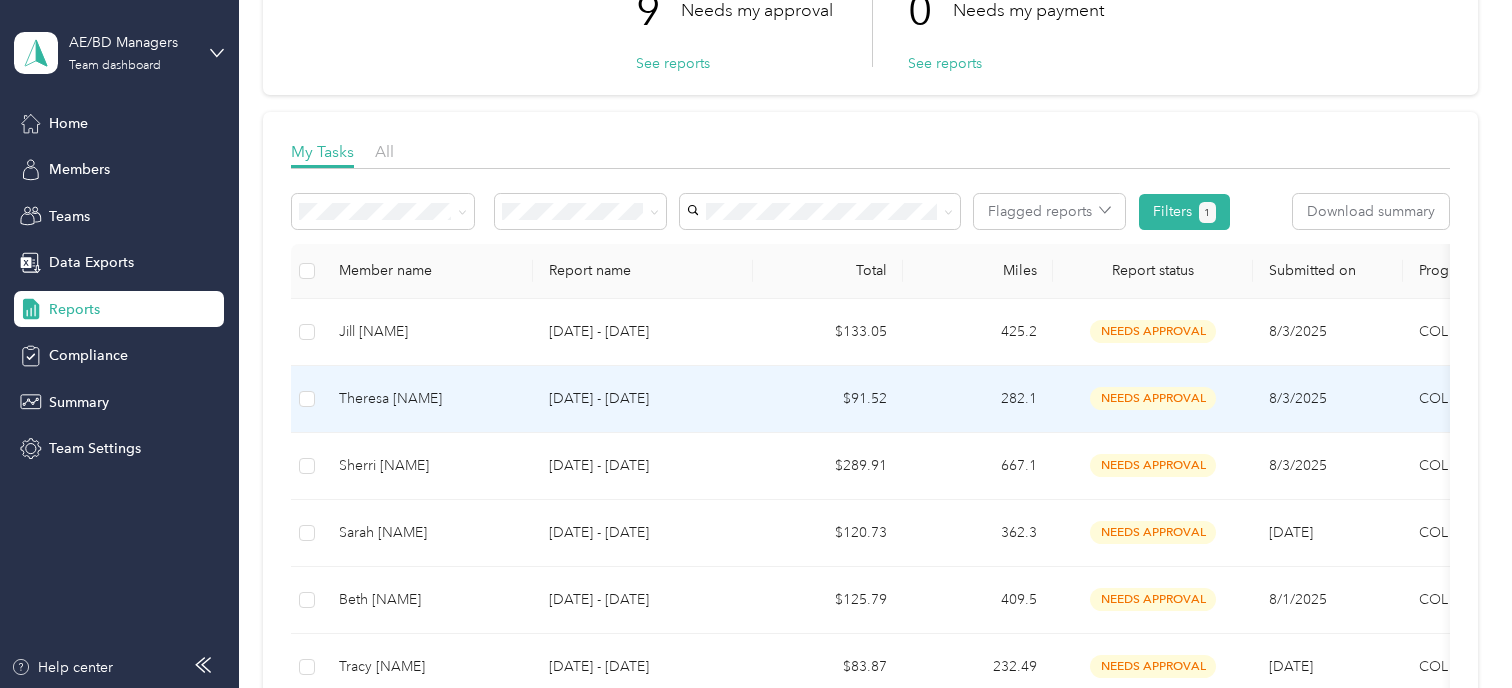 scroll, scrollTop: 300, scrollLeft: 0, axis: vertical 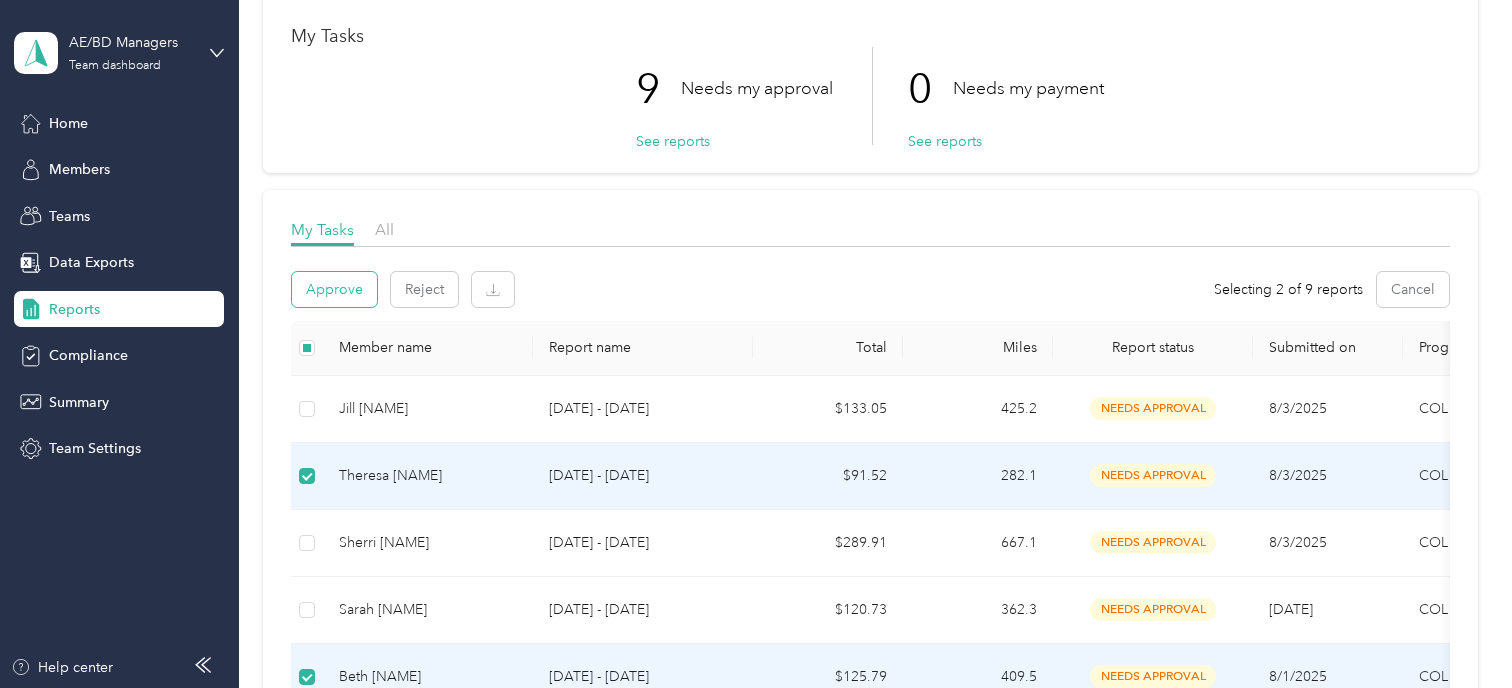 click on "Approve" at bounding box center (334, 289) 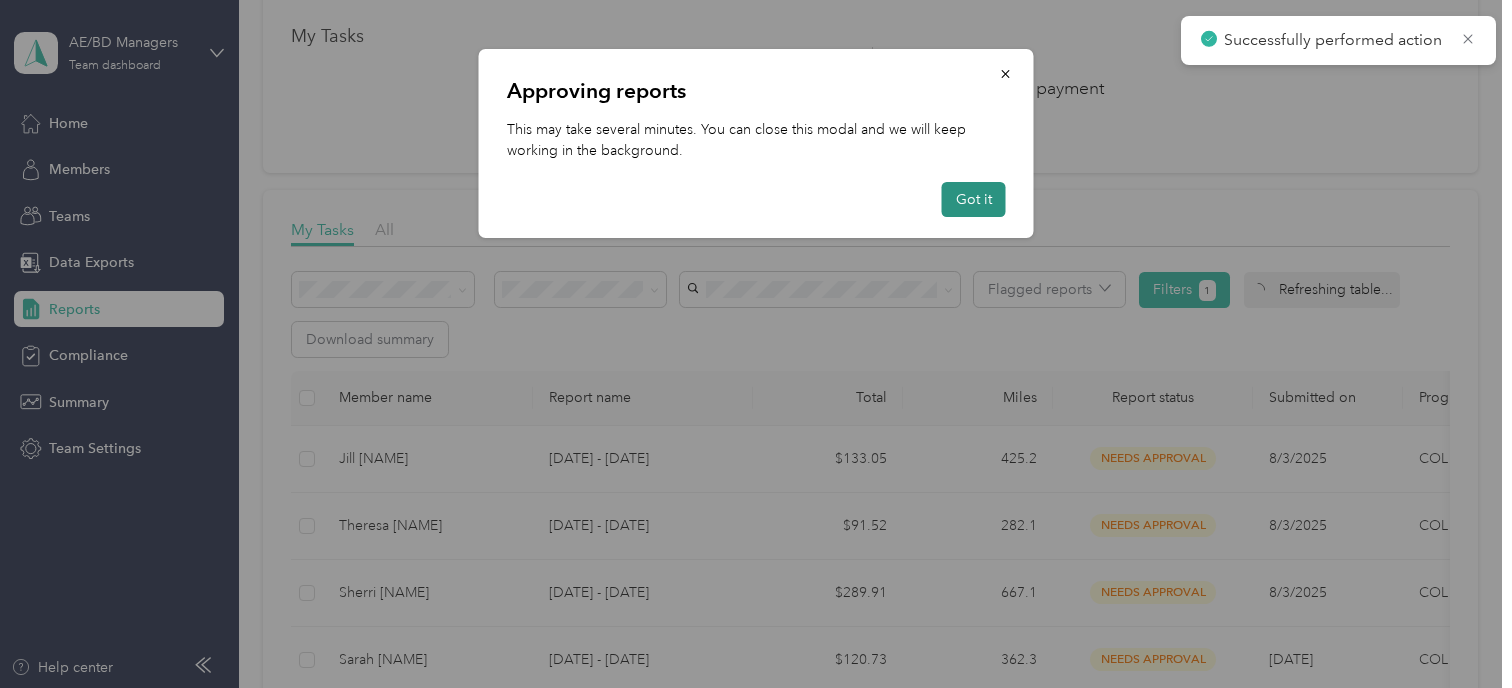 click on "Got it" at bounding box center [974, 199] 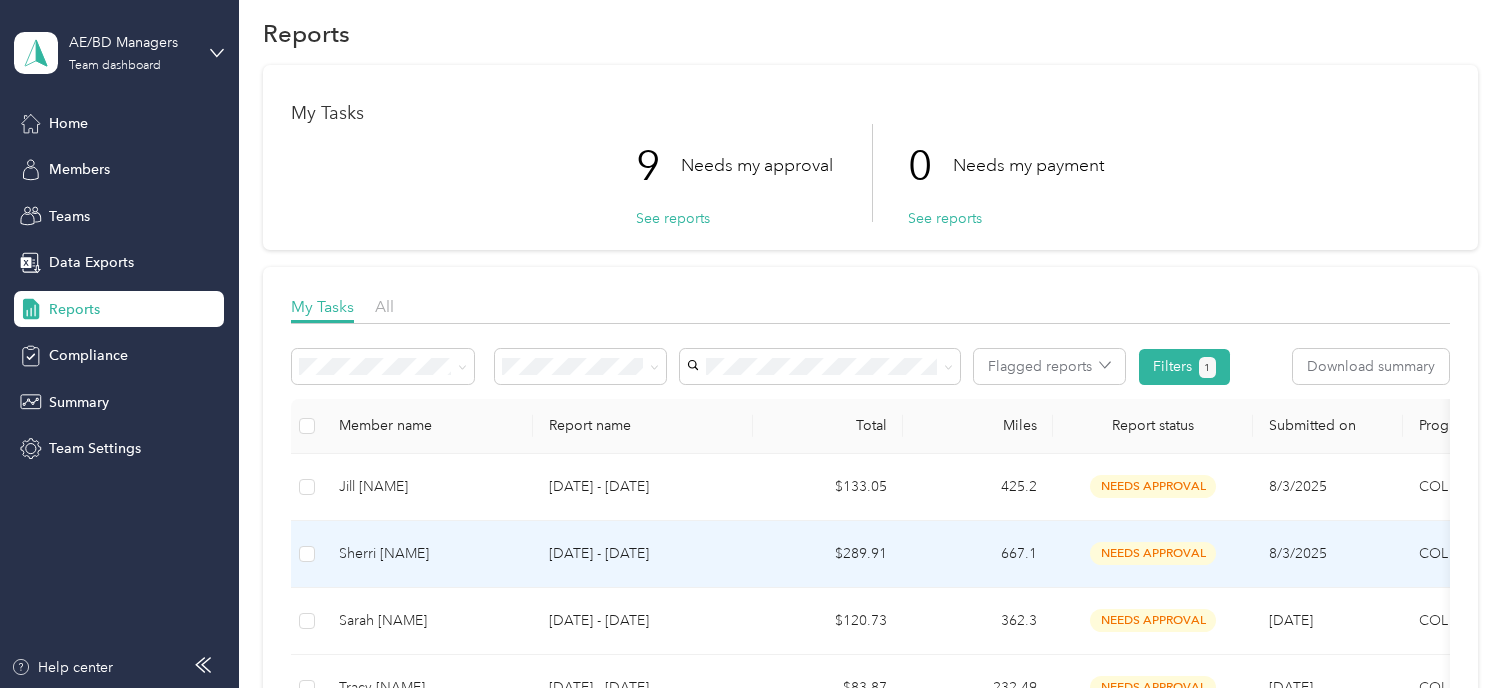 scroll, scrollTop: 0, scrollLeft: 0, axis: both 